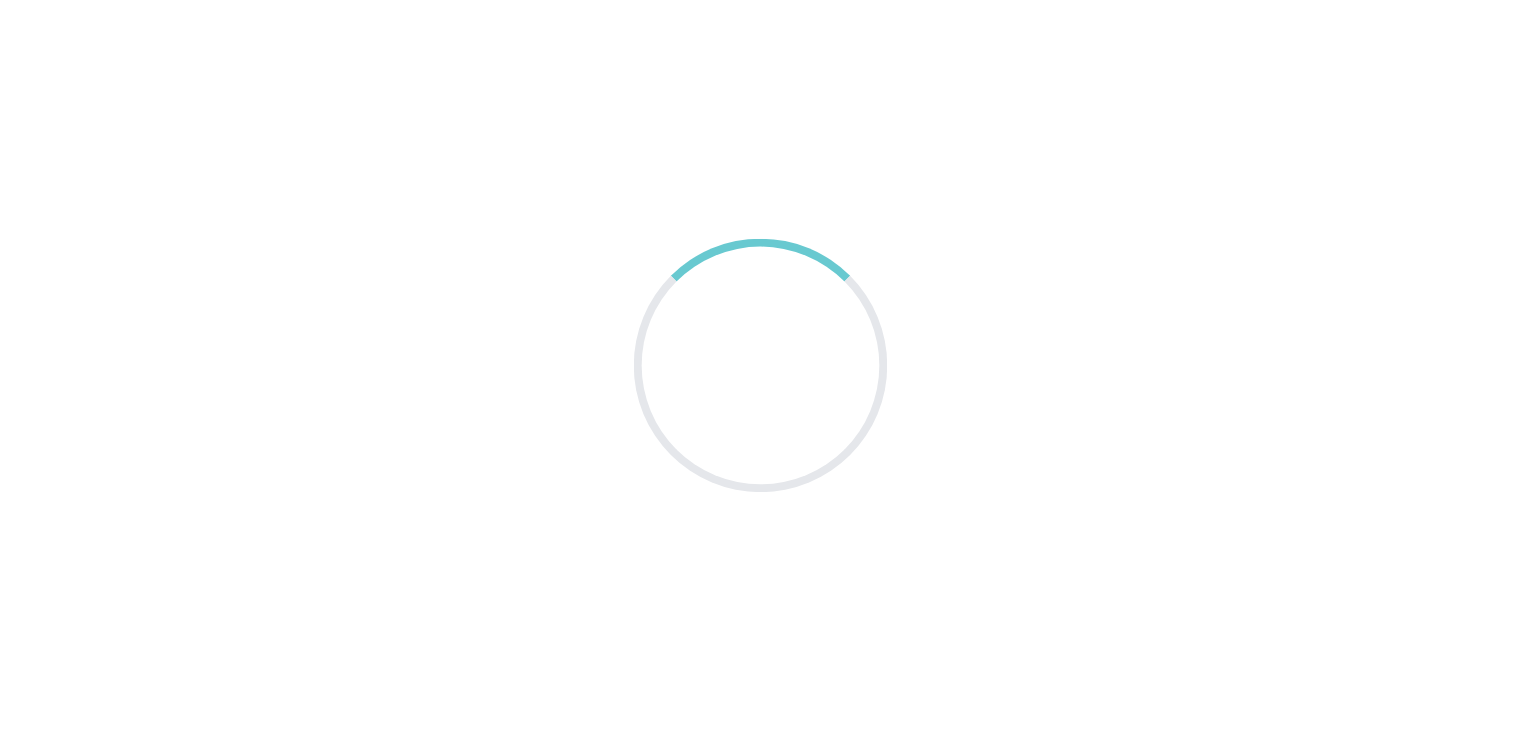 scroll, scrollTop: 0, scrollLeft: 0, axis: both 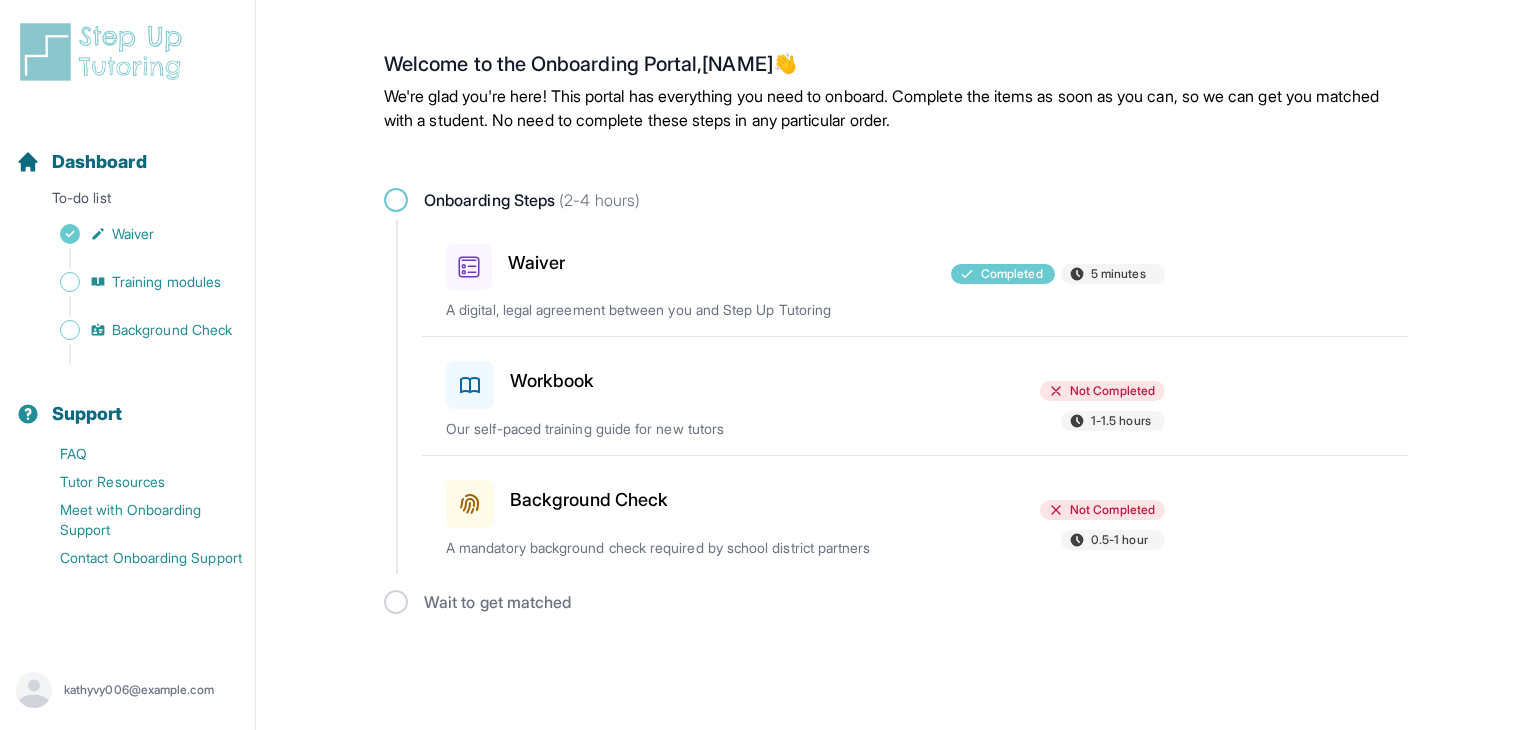 click on "Workbook" at bounding box center [552, 381] 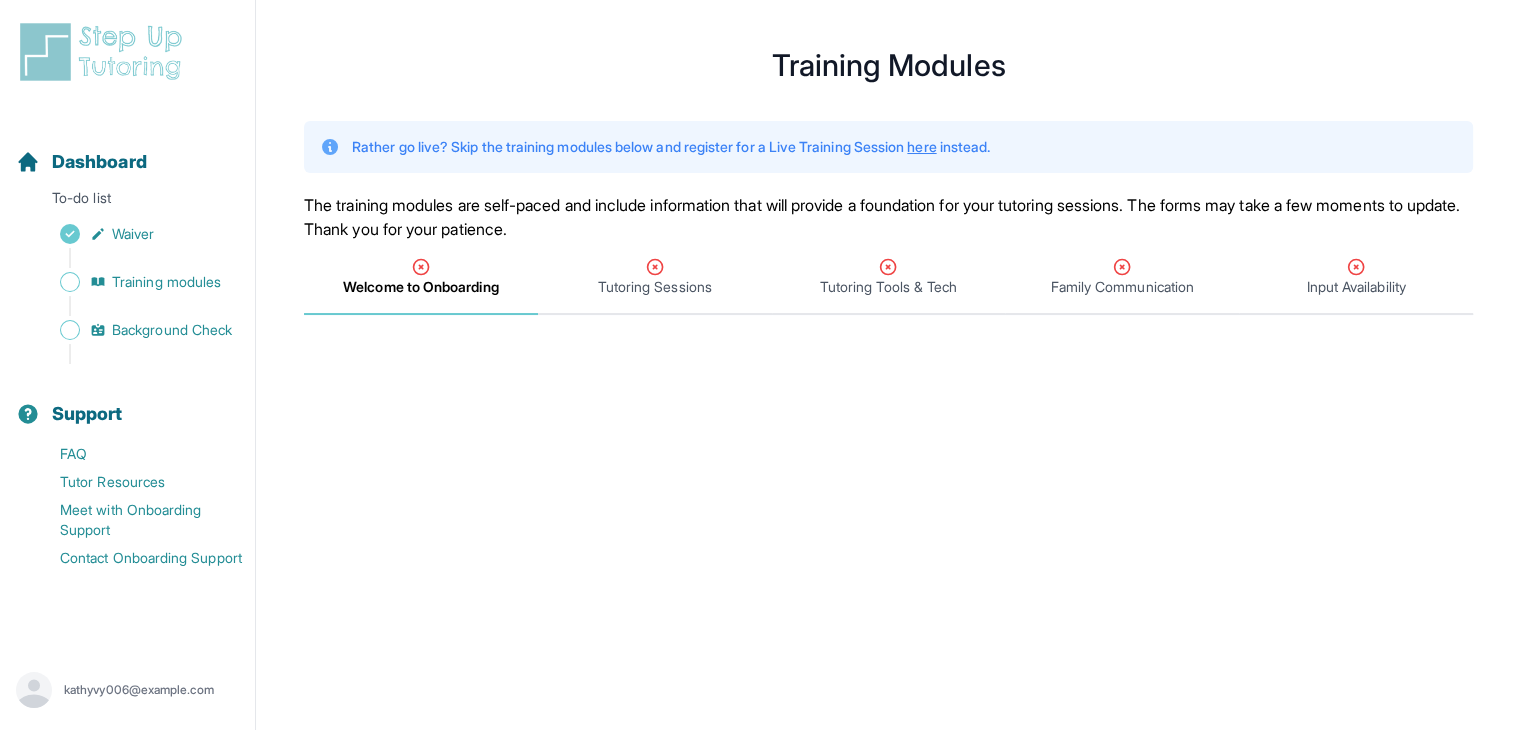 scroll, scrollTop: 0, scrollLeft: 0, axis: both 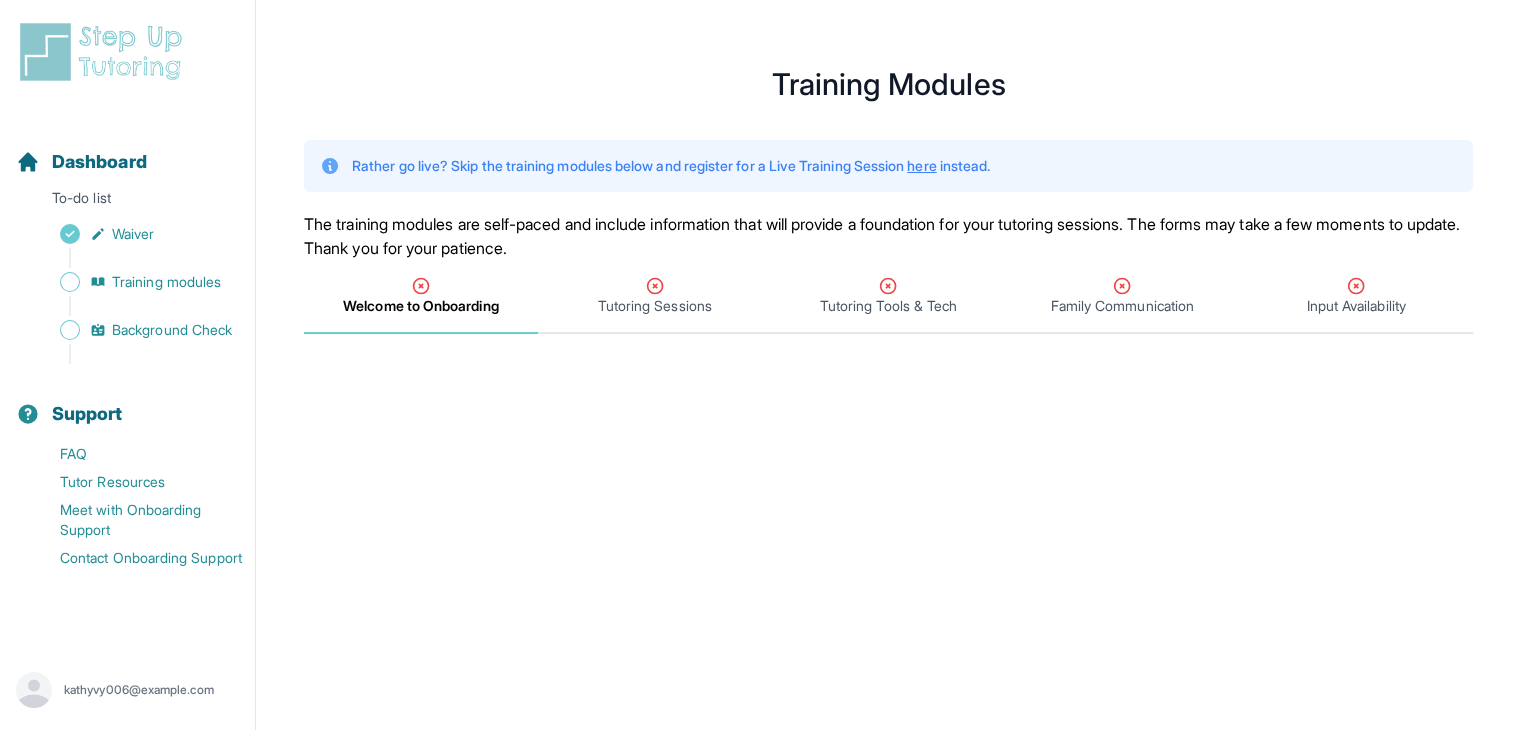 click on "Welcome to Onboarding" at bounding box center (420, 306) 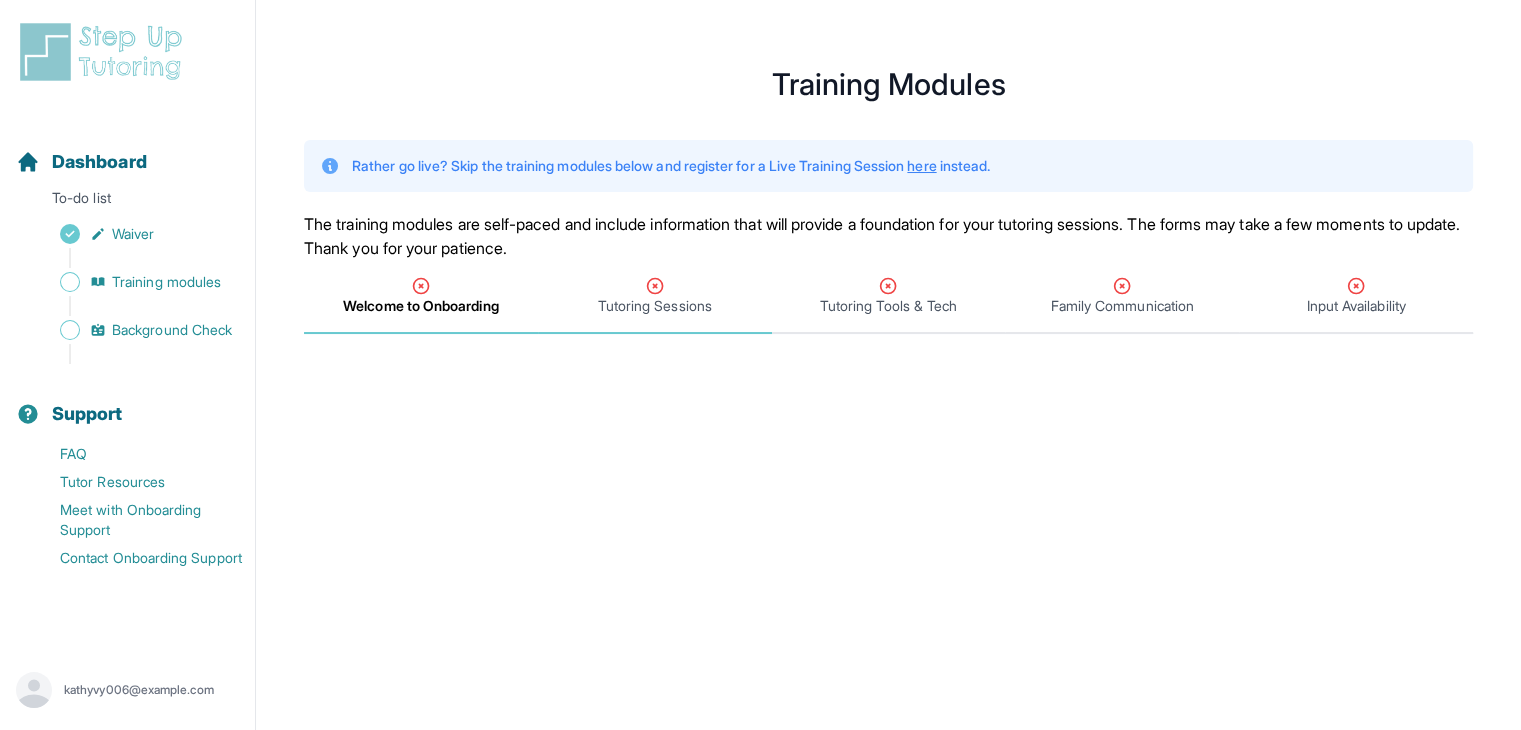 click on "Tutoring Sessions" at bounding box center (655, 306) 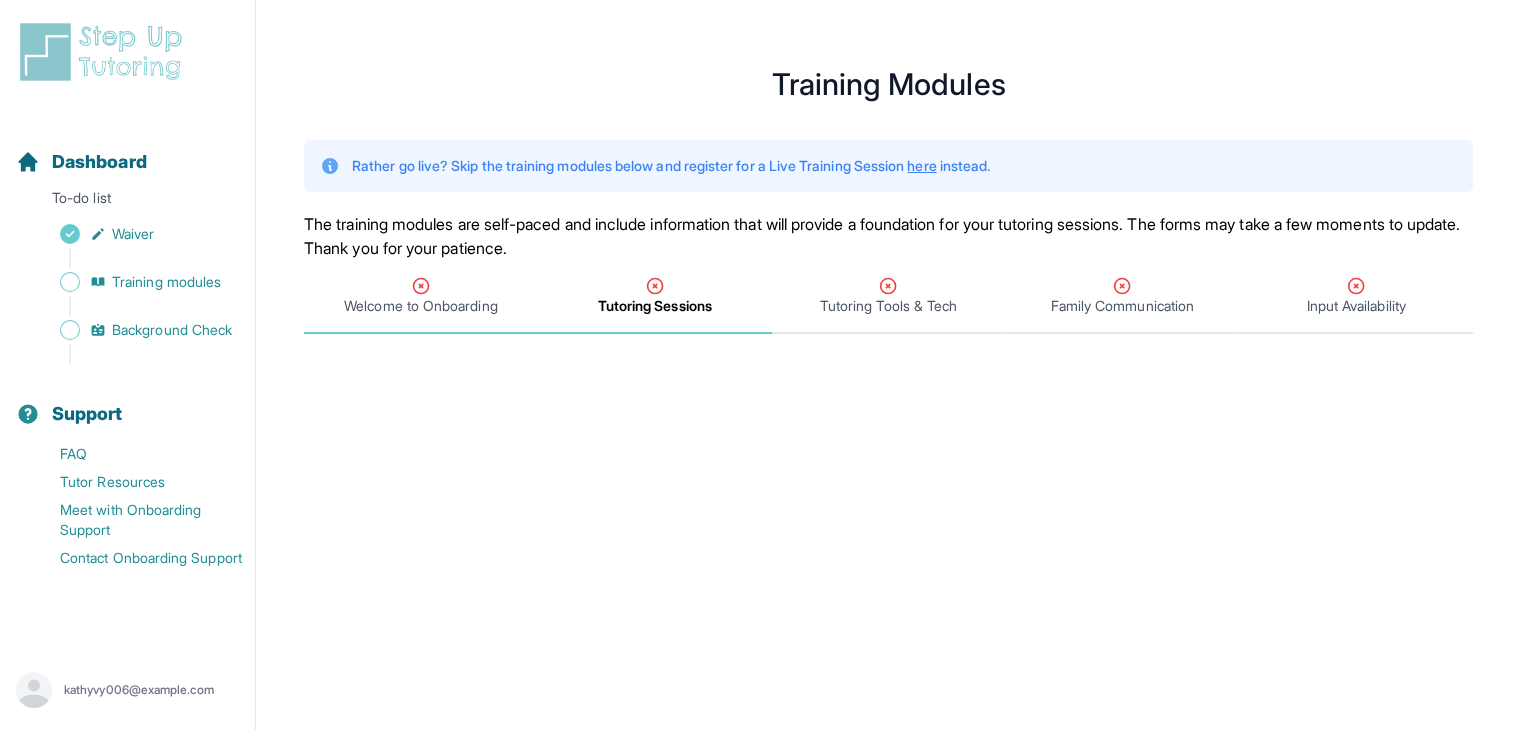 click on "Welcome to Onboarding" at bounding box center (421, 296) 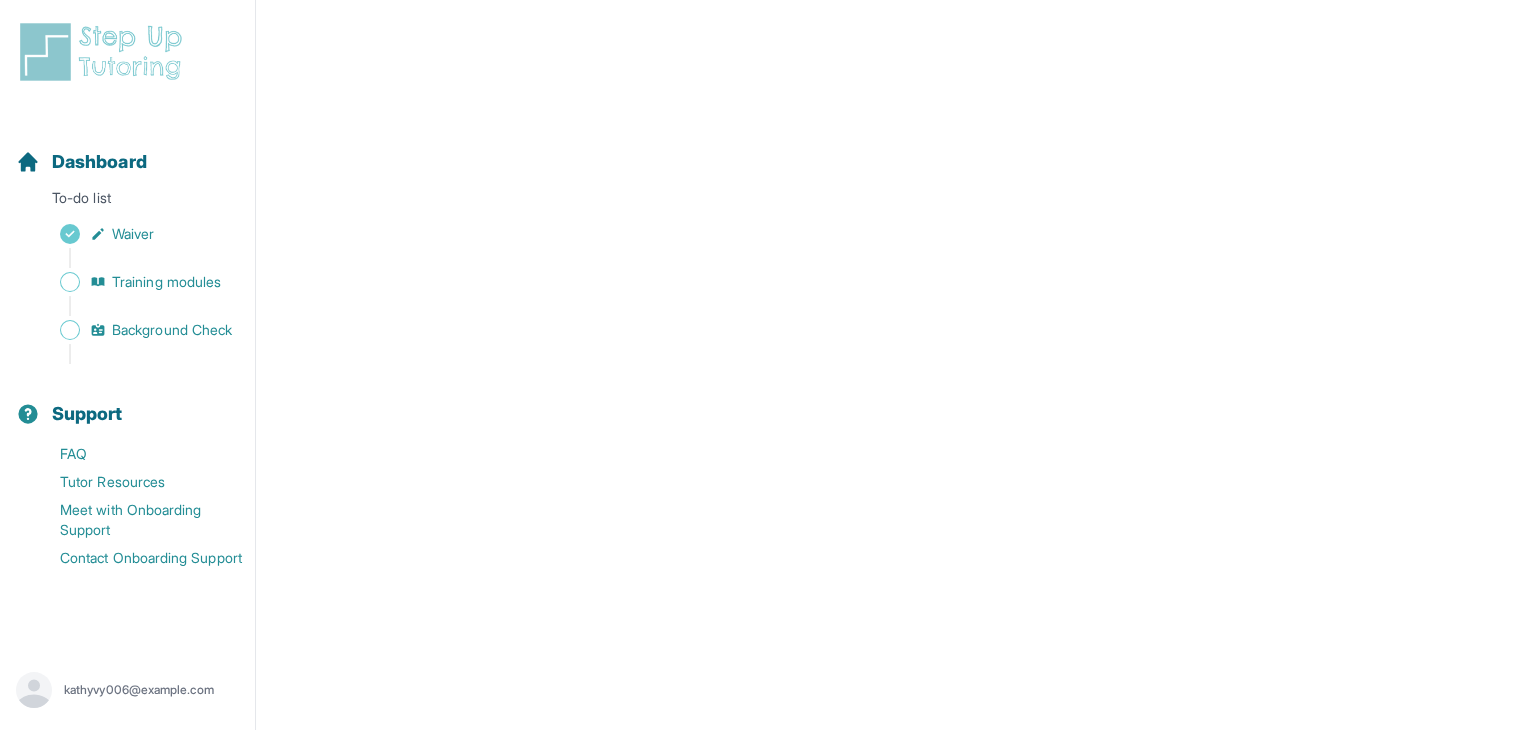 scroll, scrollTop: 0, scrollLeft: 0, axis: both 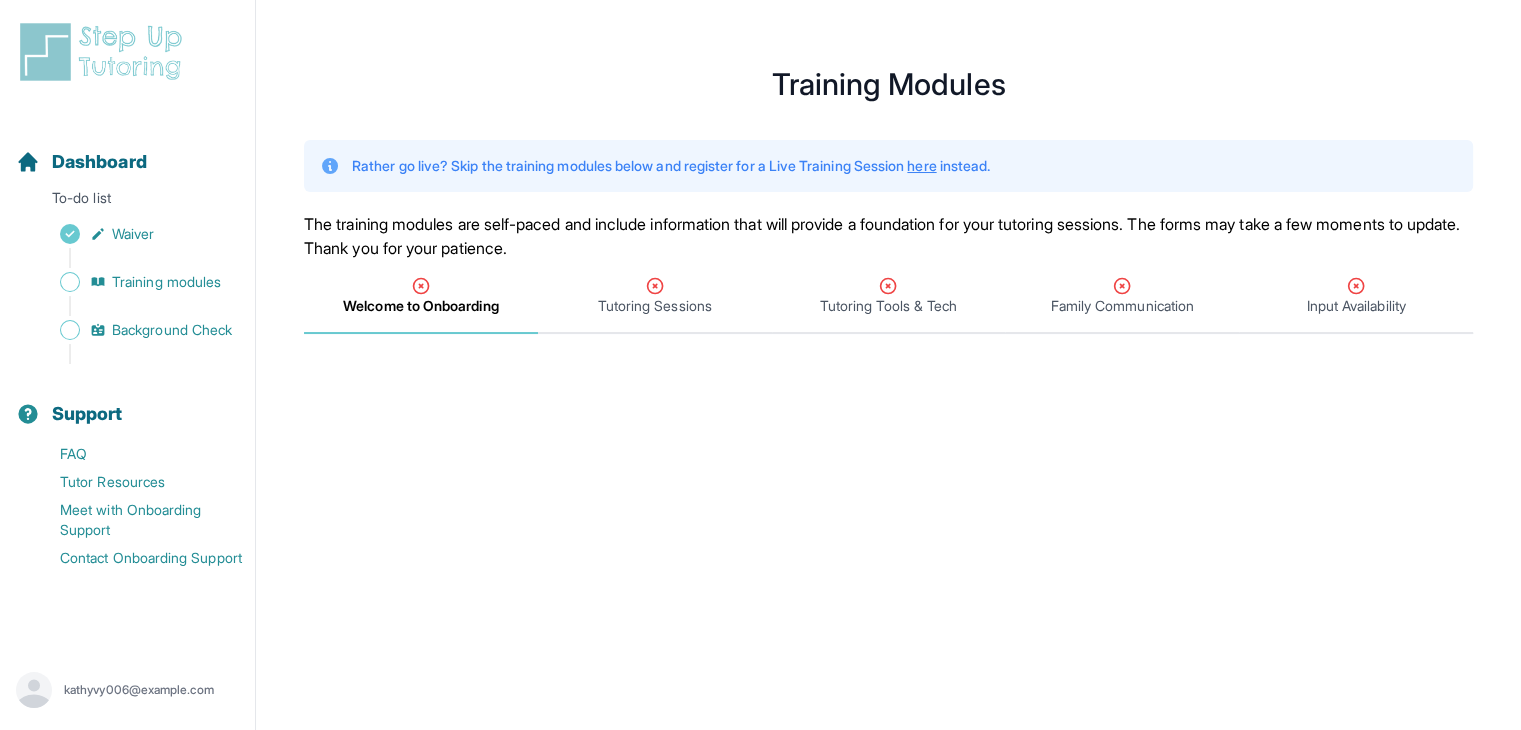 click on "Welcome to Onboarding" at bounding box center [420, 306] 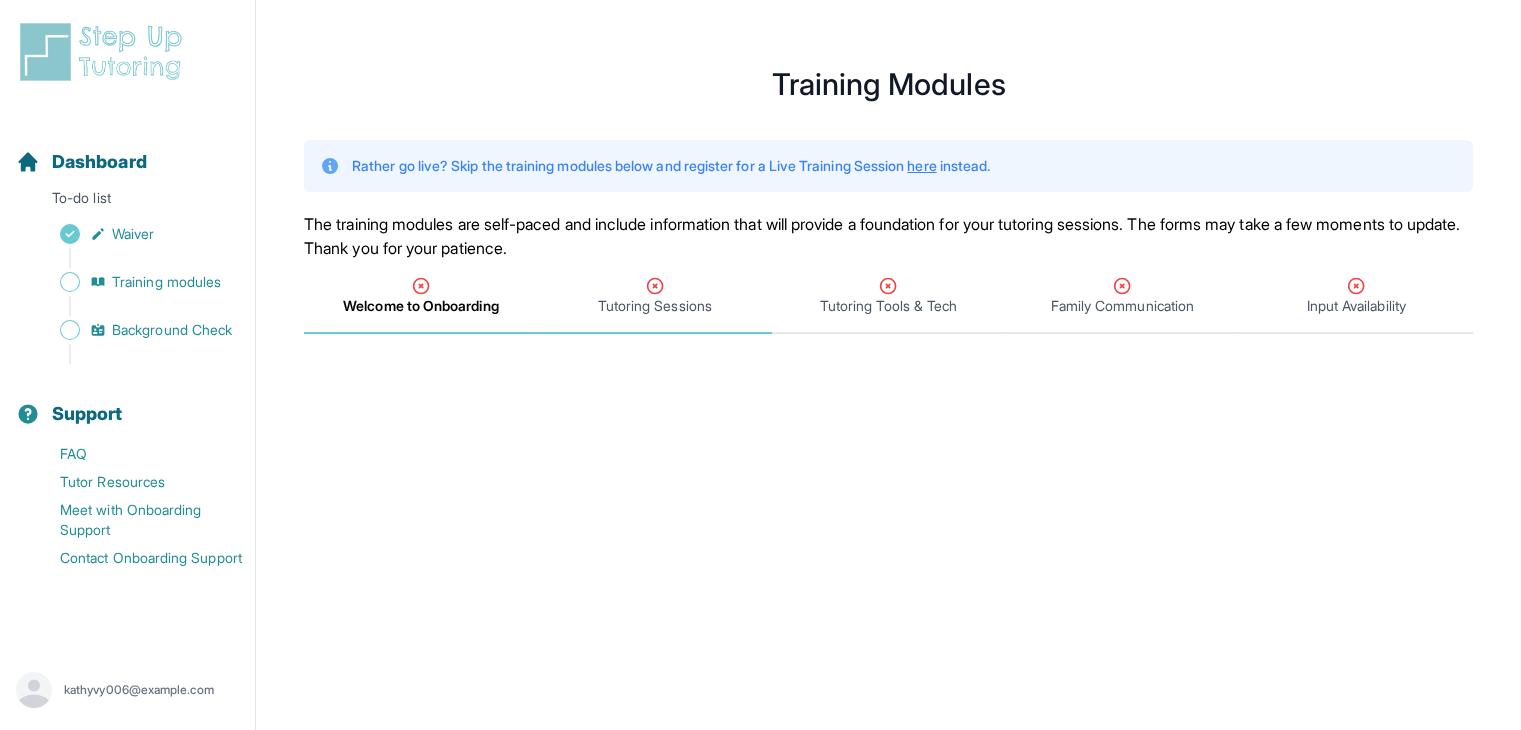 click on "Tutoring Sessions" at bounding box center (655, 306) 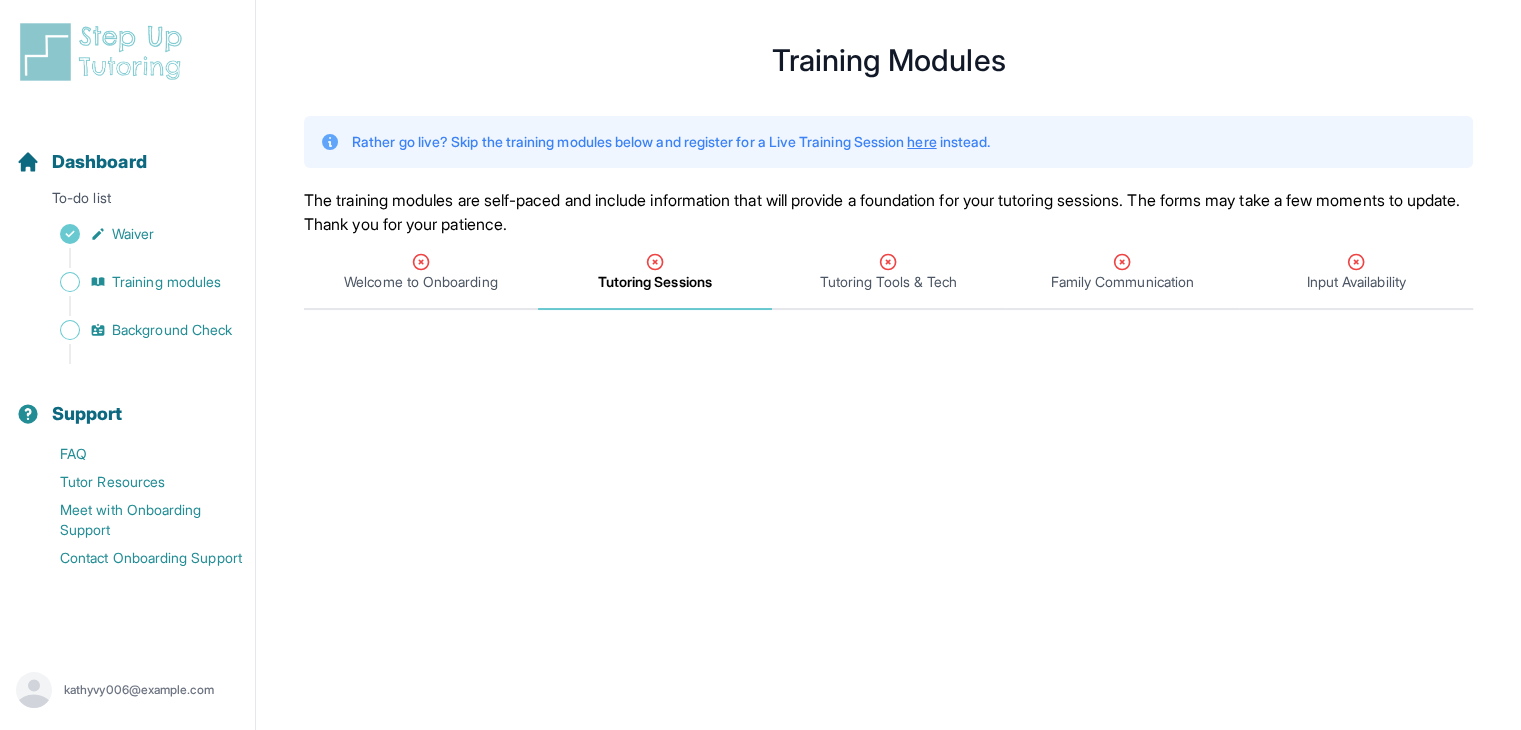 scroll, scrollTop: 0, scrollLeft: 0, axis: both 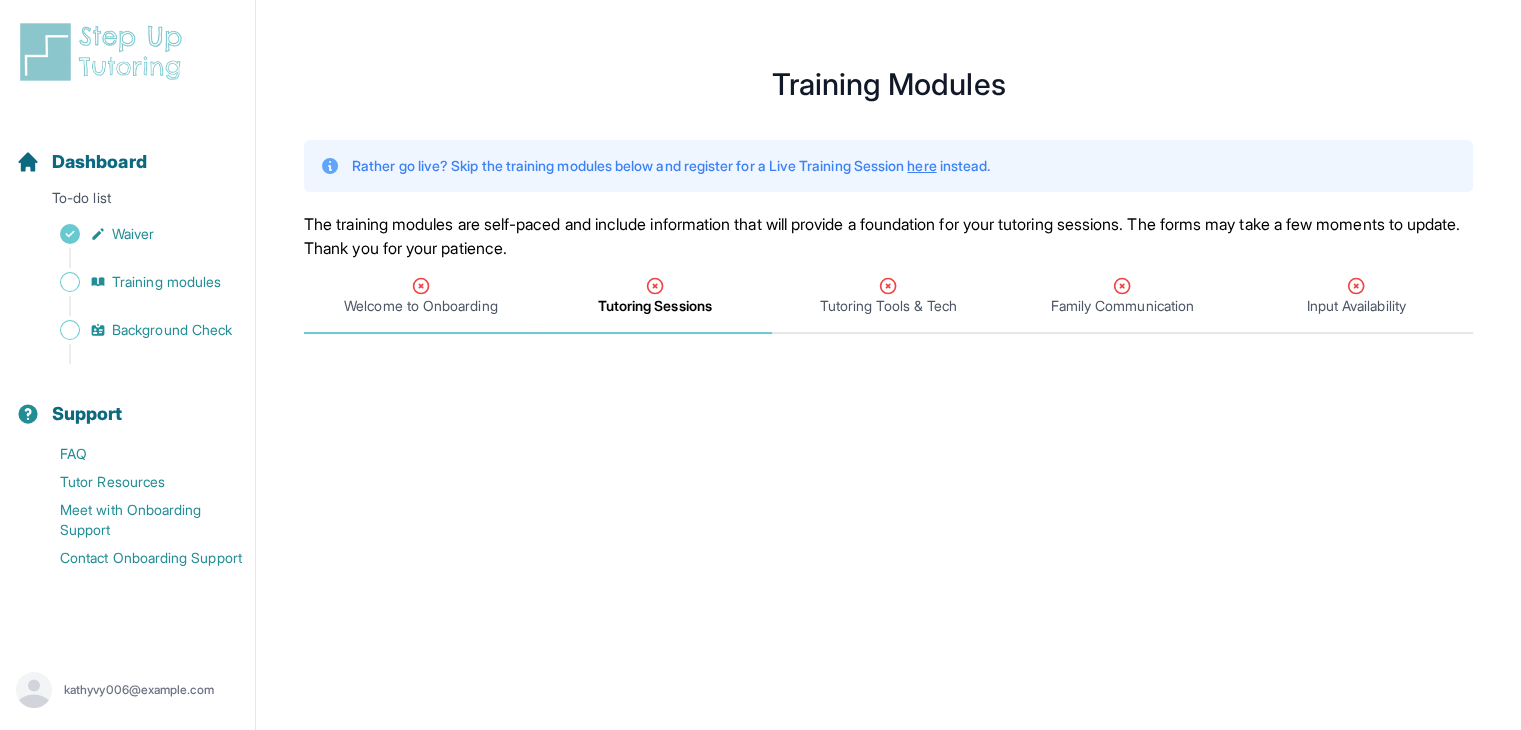 click 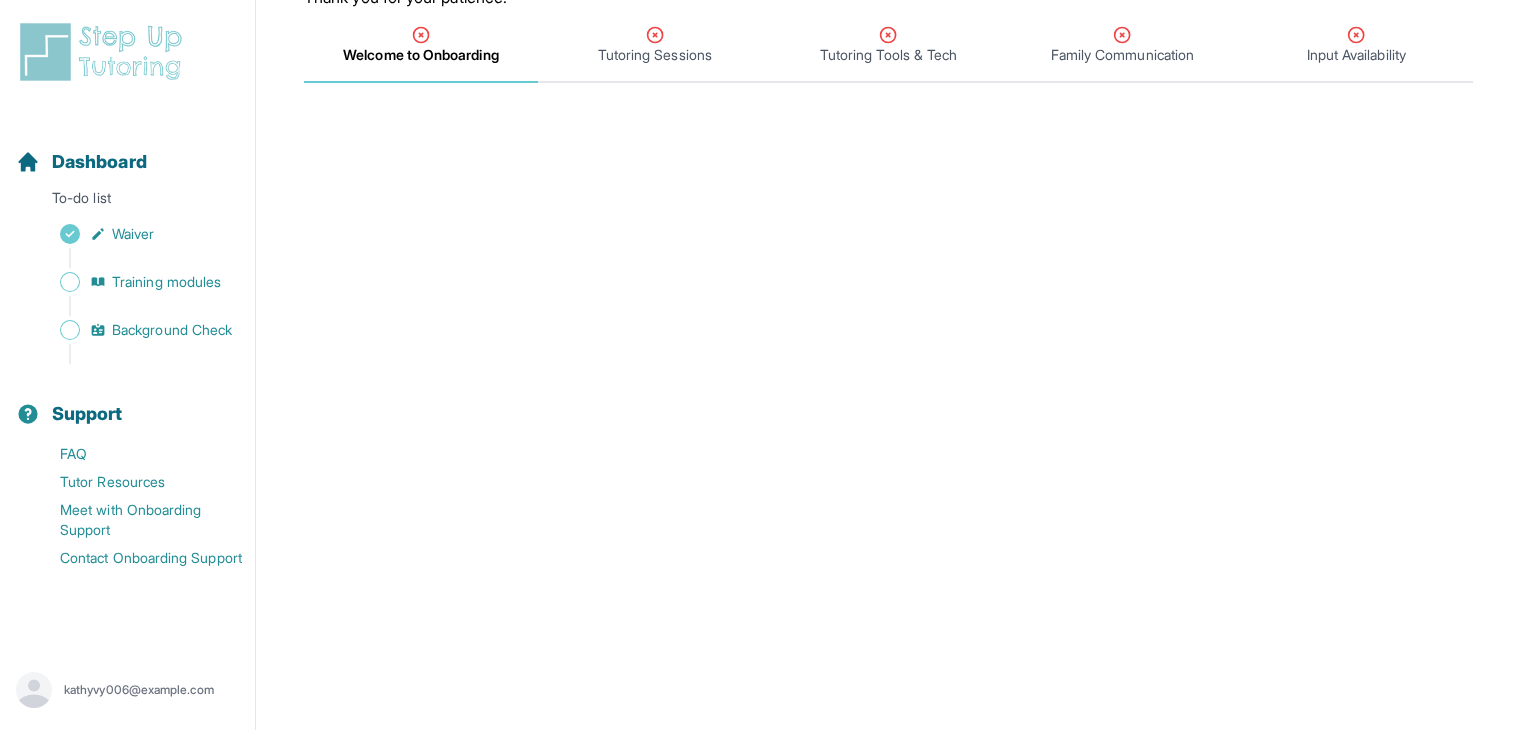 scroll, scrollTop: 0, scrollLeft: 0, axis: both 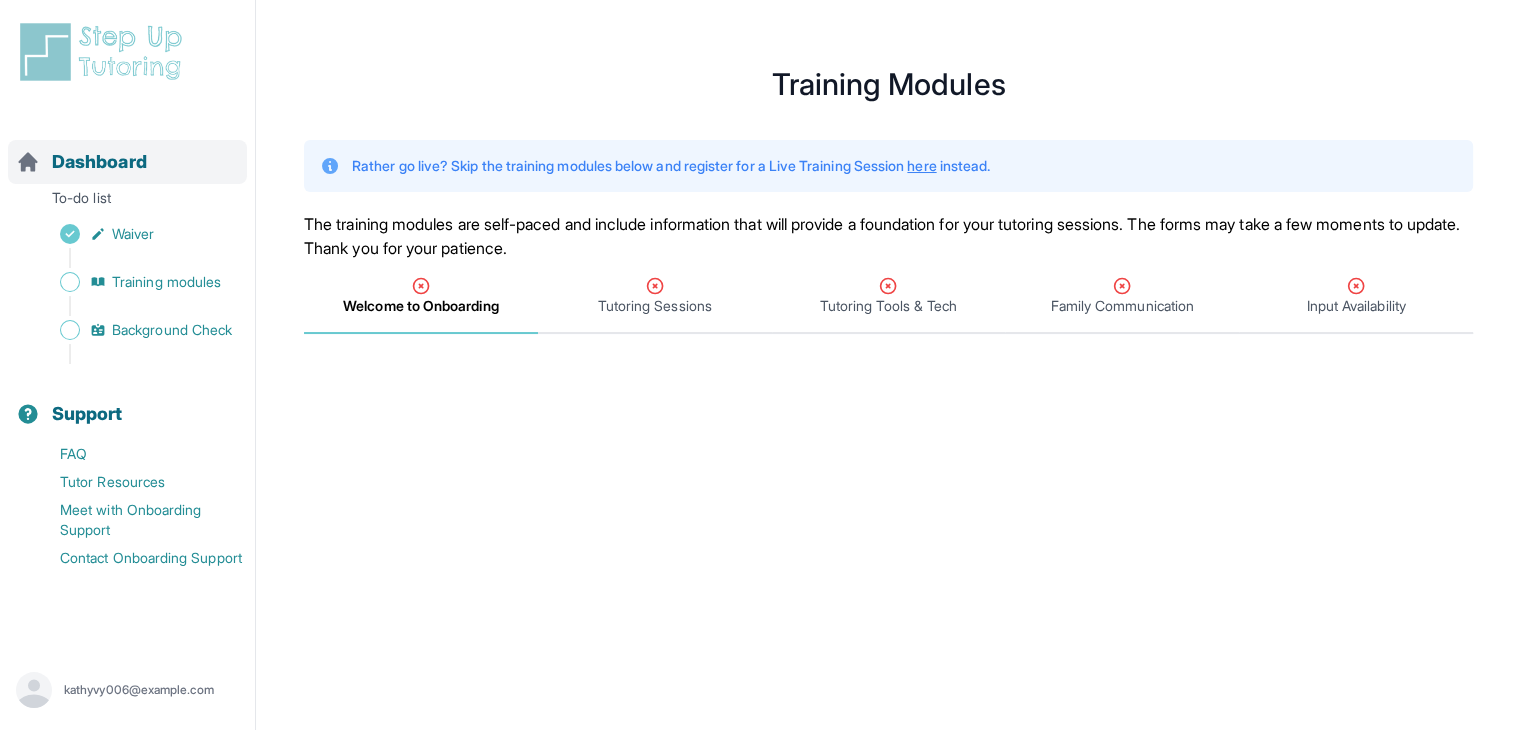 click on "Dashboard" at bounding box center [99, 162] 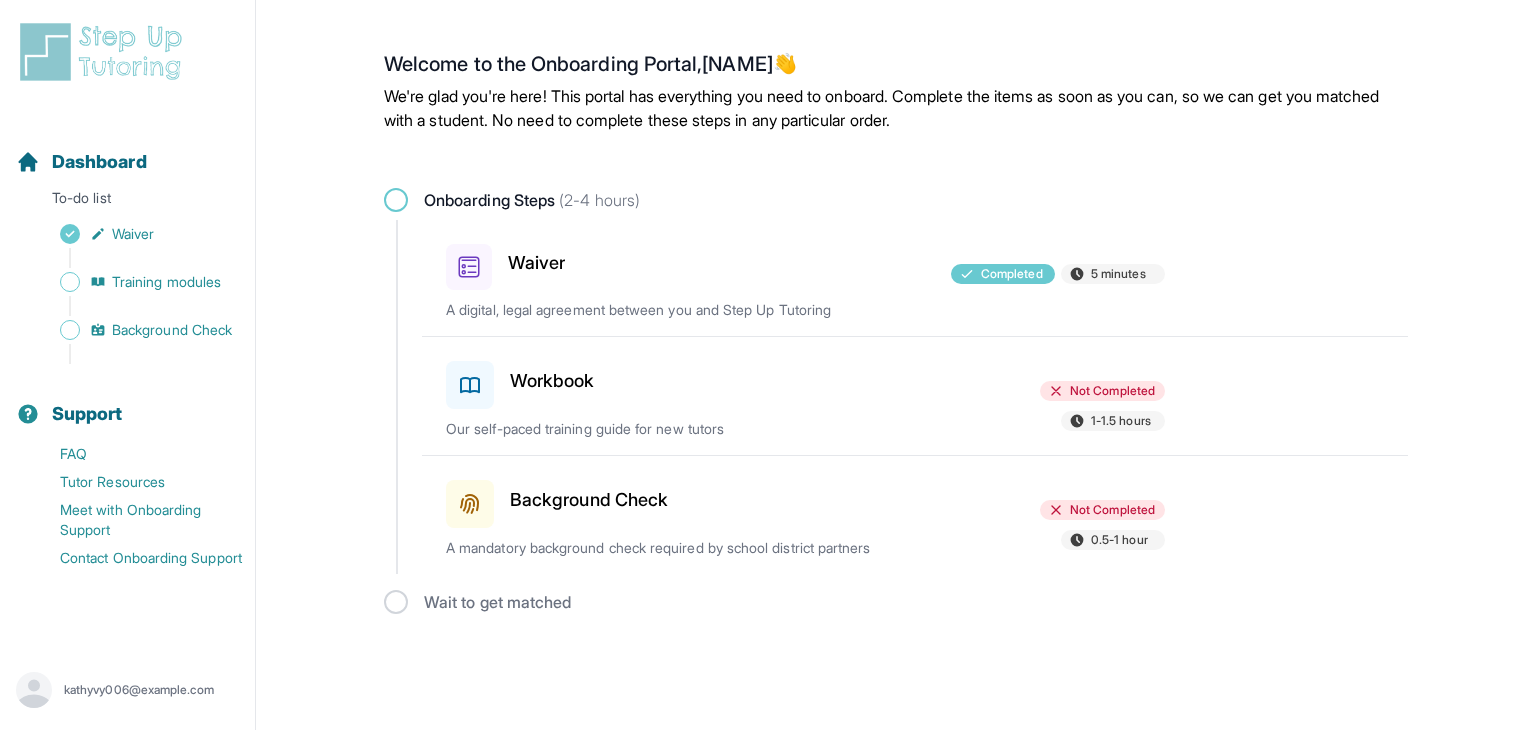 click on "Workbook" at bounding box center (562, 381) 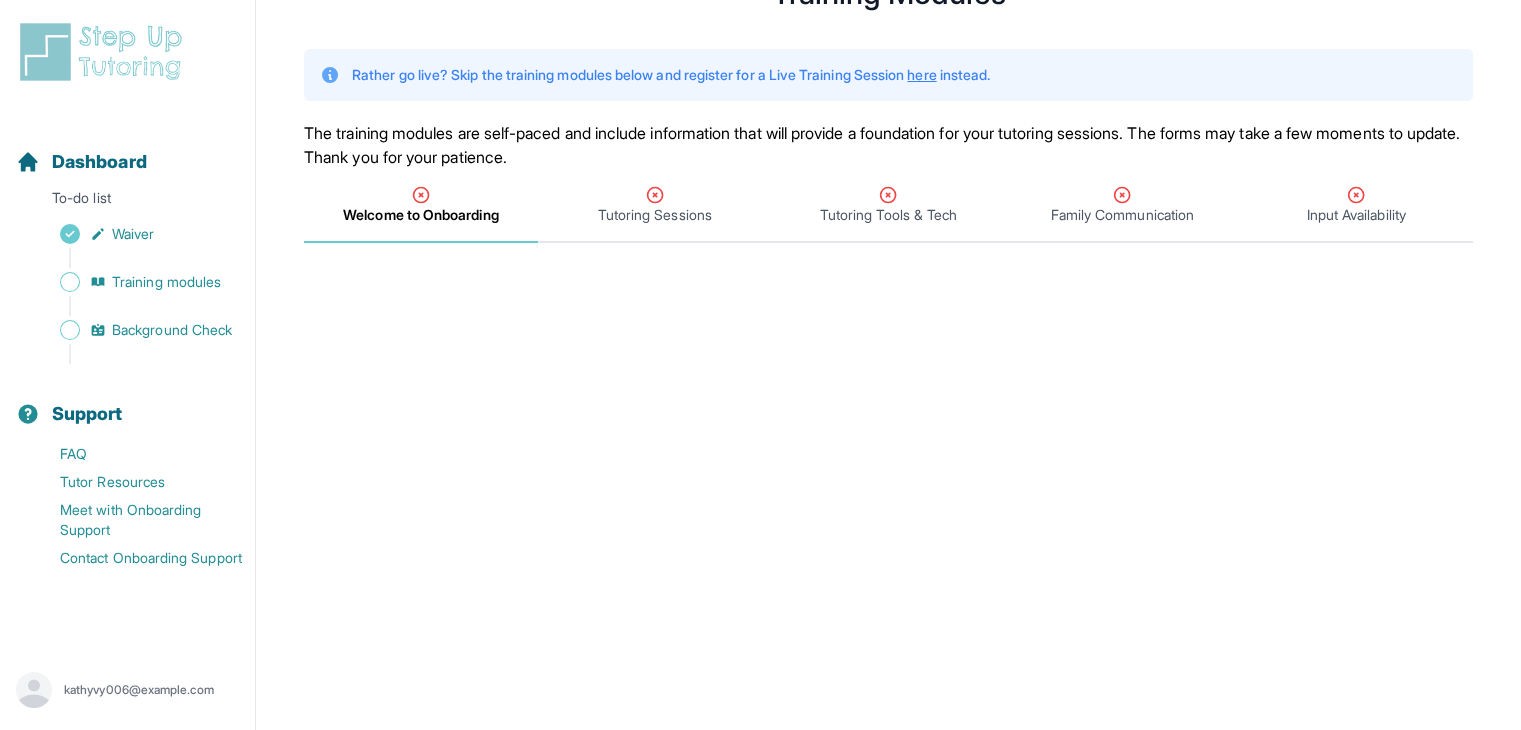 scroll, scrollTop: 0, scrollLeft: 0, axis: both 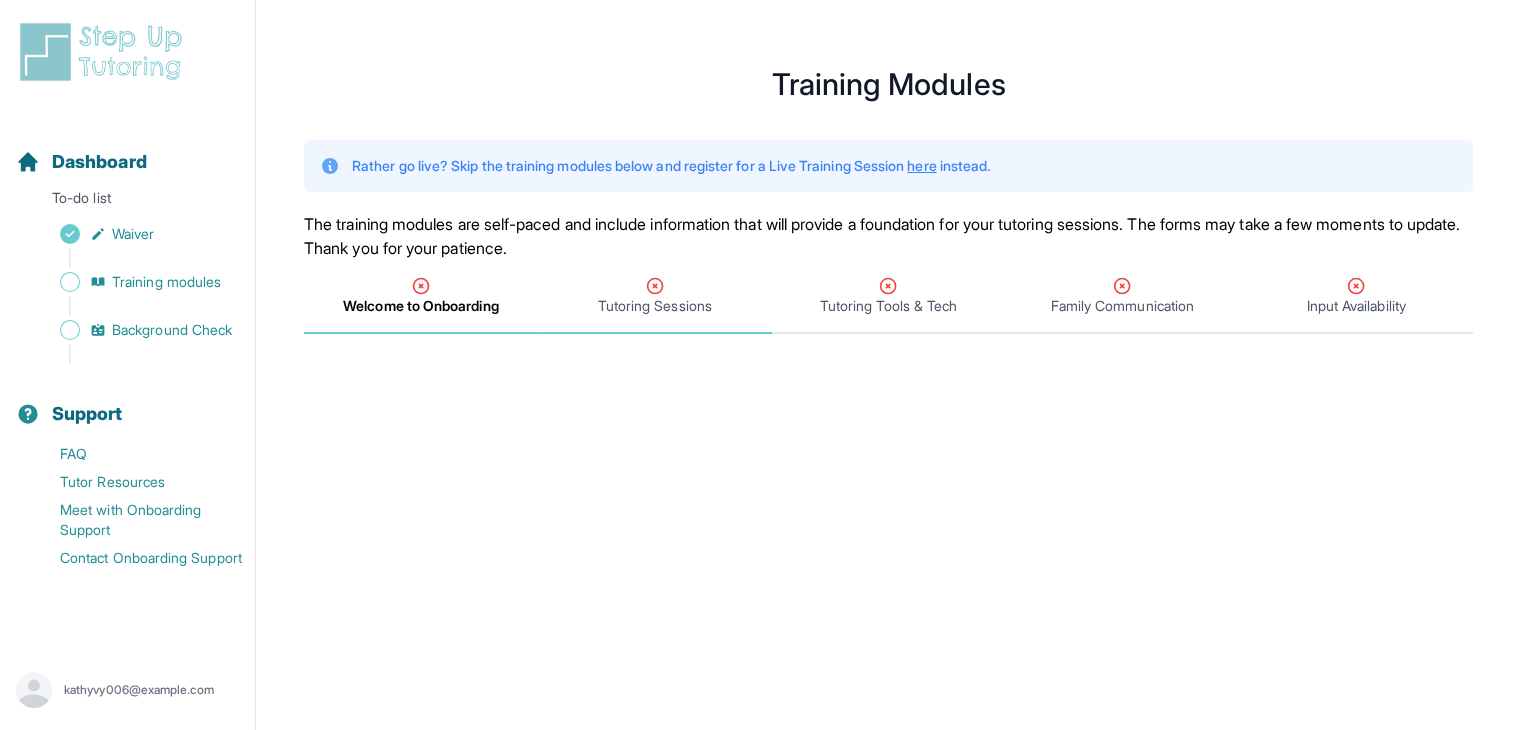 click on "Tutoring Sessions" at bounding box center (655, 306) 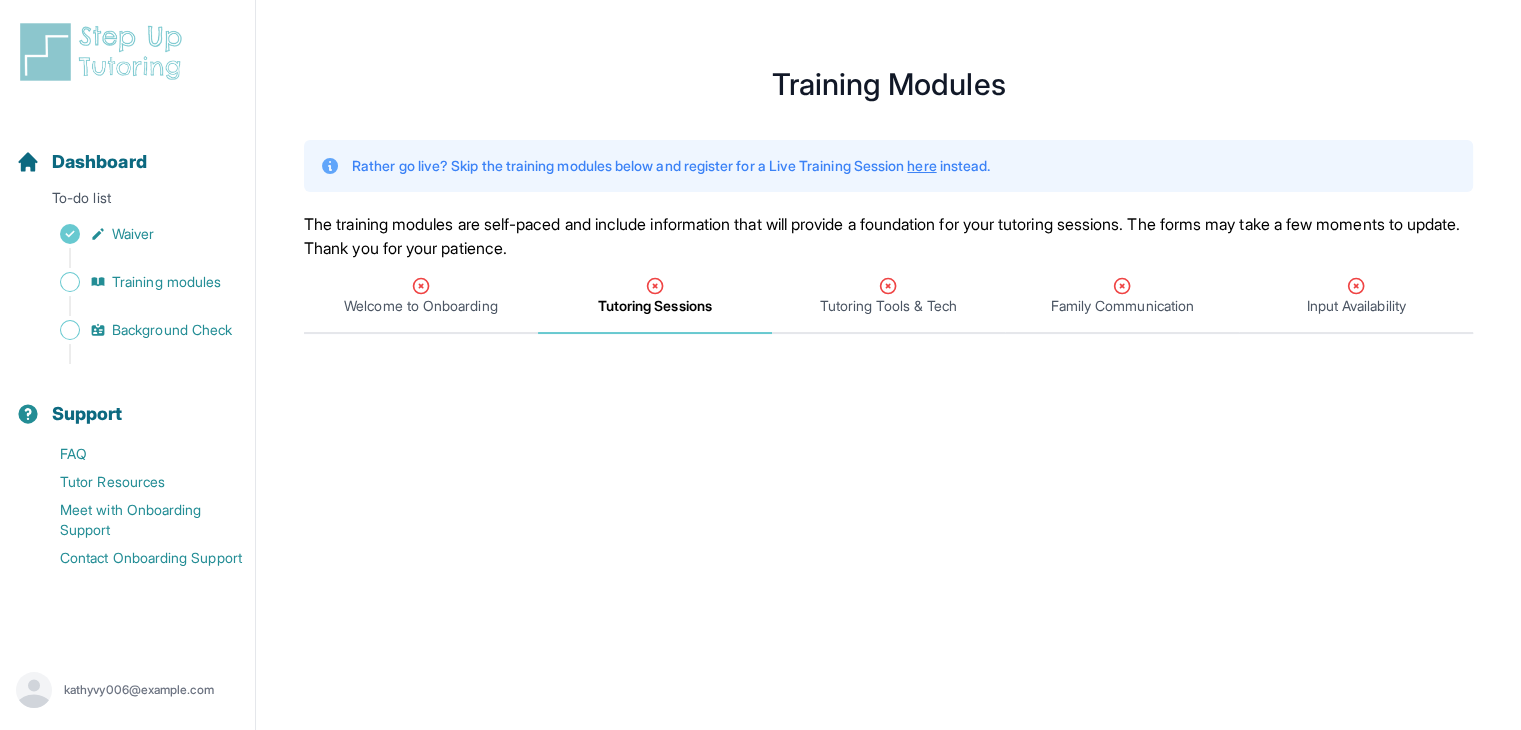 scroll, scrollTop: 0, scrollLeft: 0, axis: both 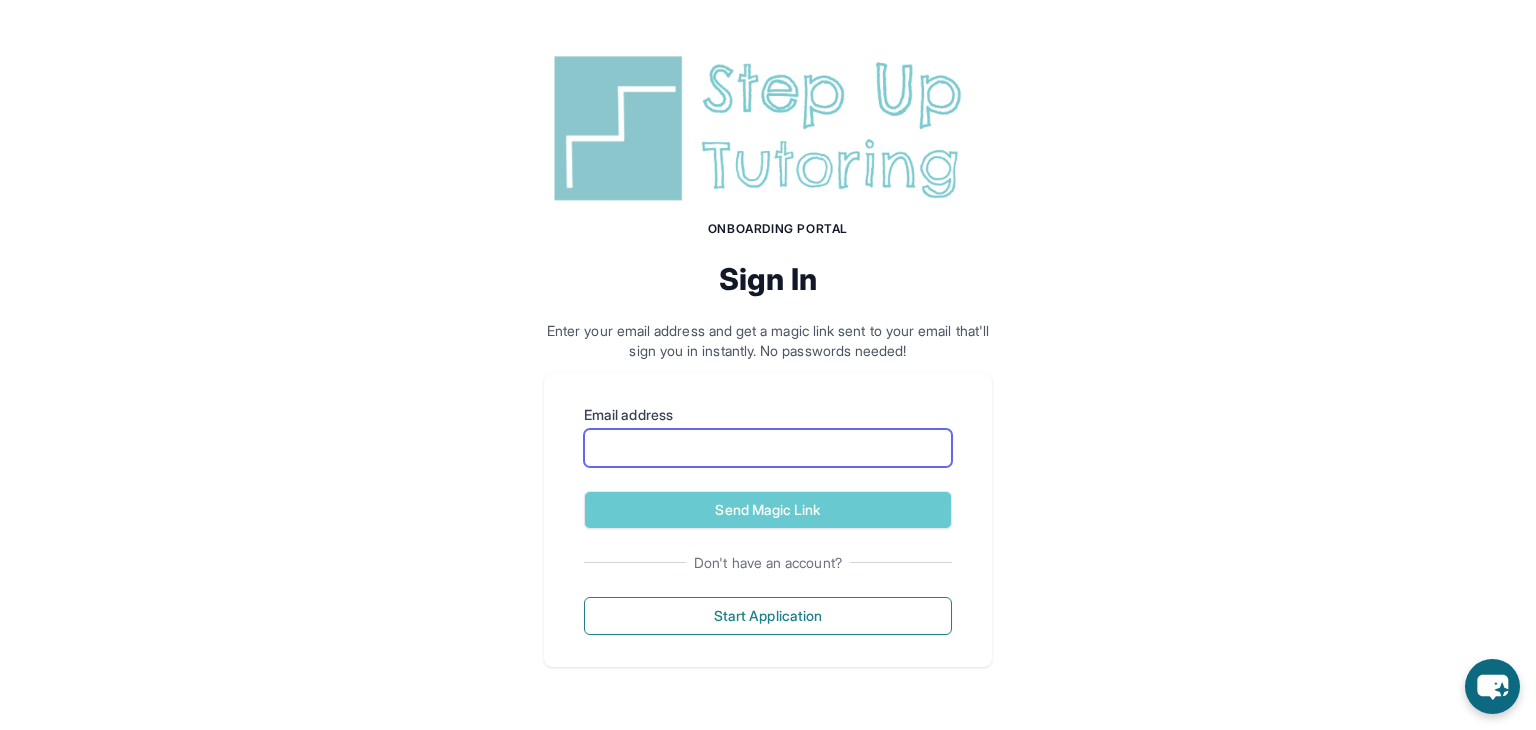 click on "Email address" at bounding box center [768, 448] 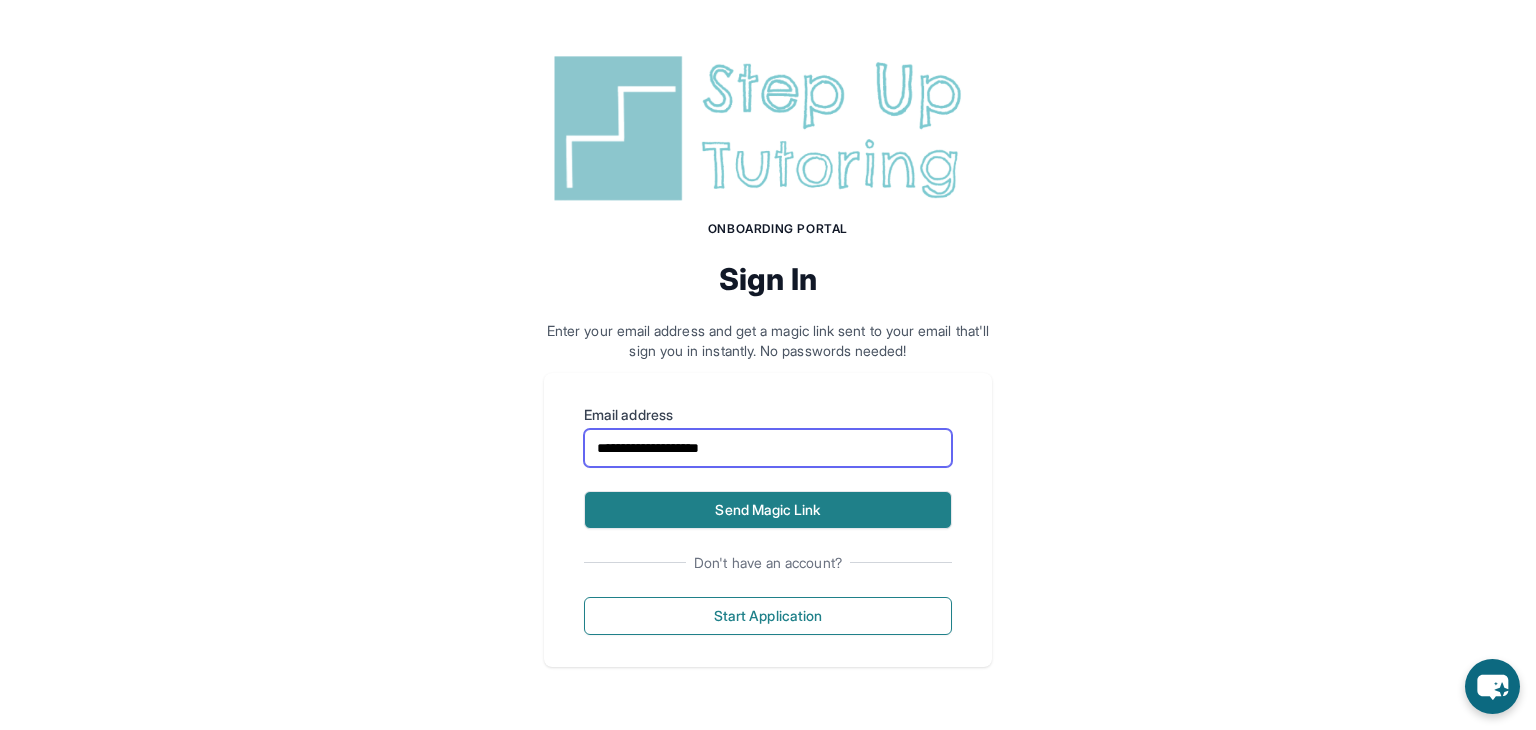type on "**********" 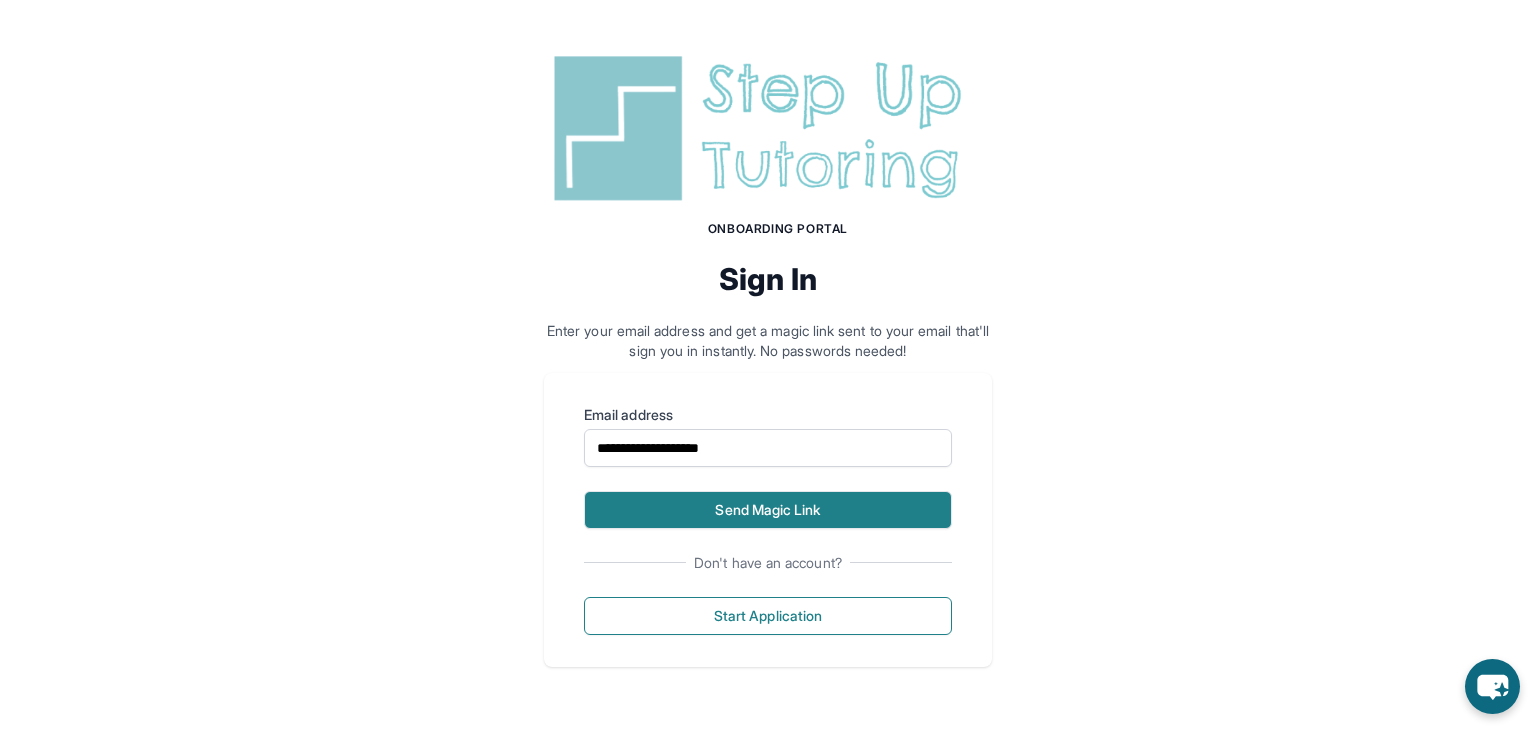 click on "Send Magic Link" at bounding box center (768, 510) 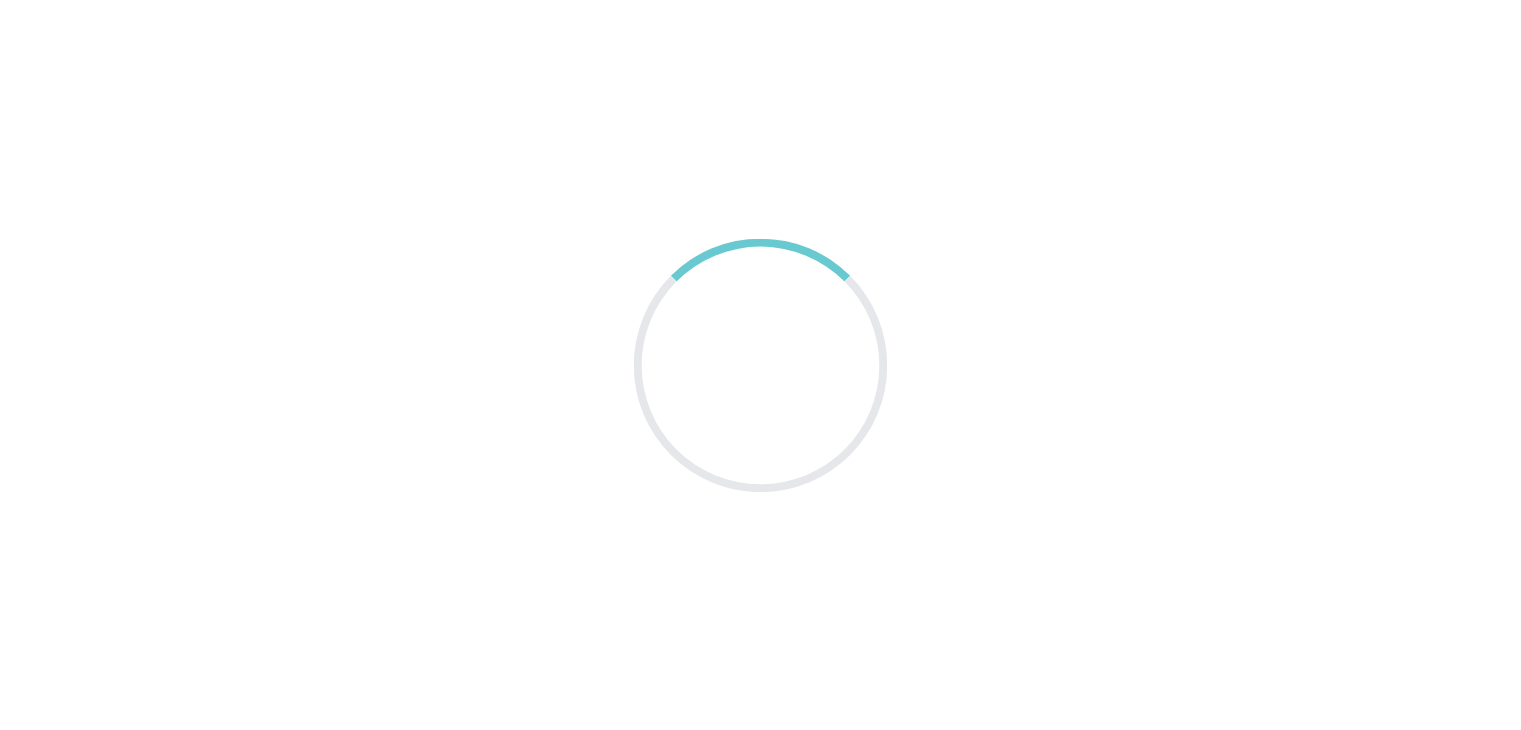 scroll, scrollTop: 0, scrollLeft: 0, axis: both 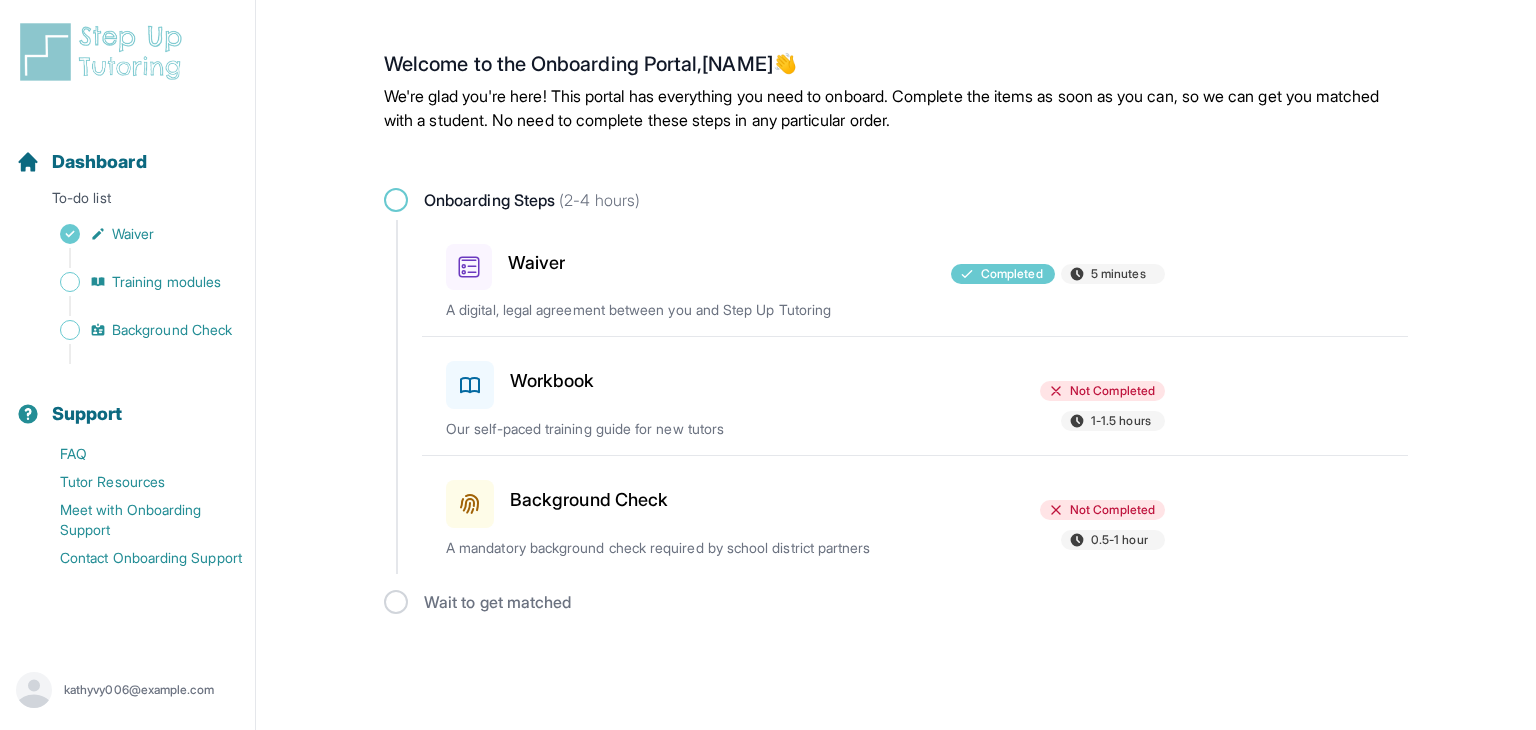 click on "Workbook" at bounding box center (552, 381) 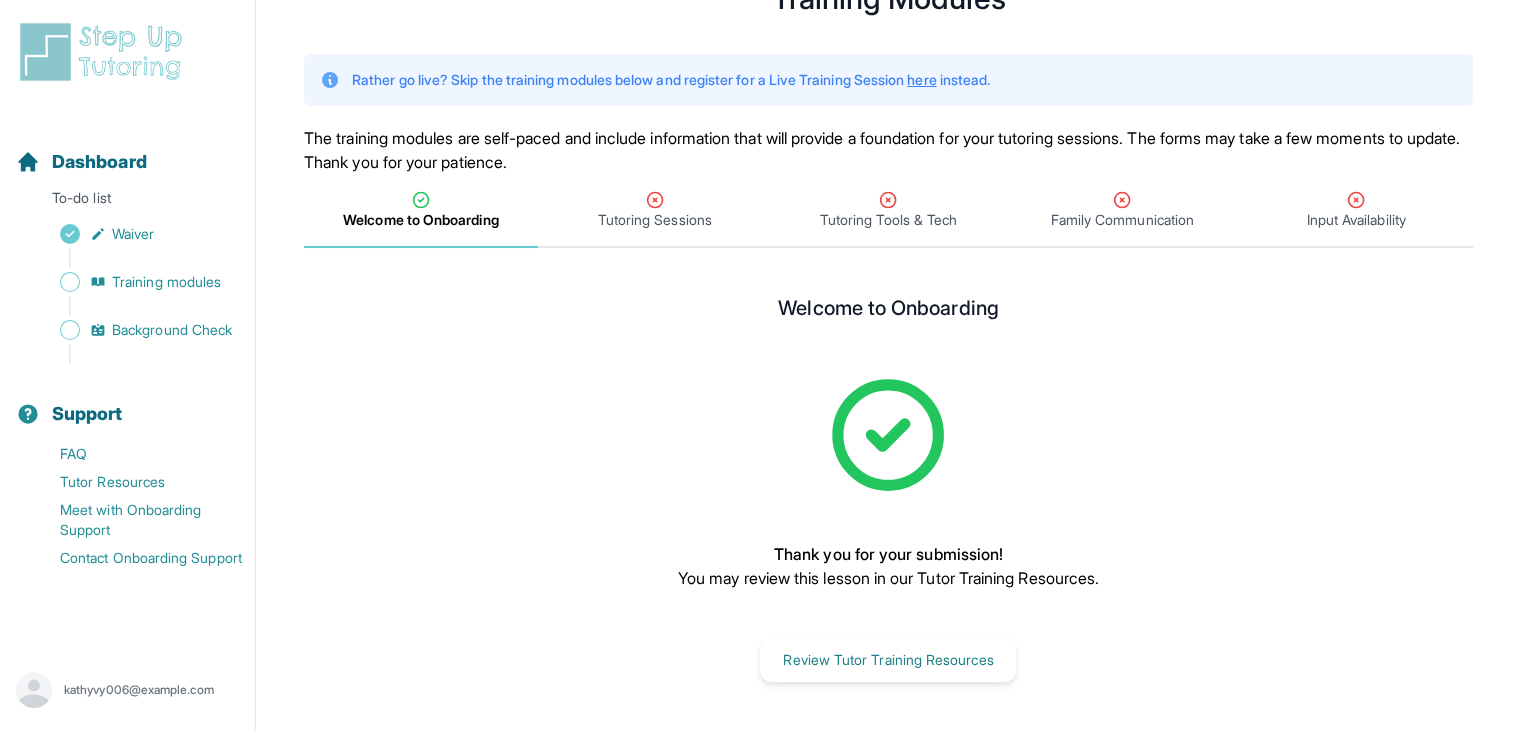 scroll, scrollTop: 84, scrollLeft: 0, axis: vertical 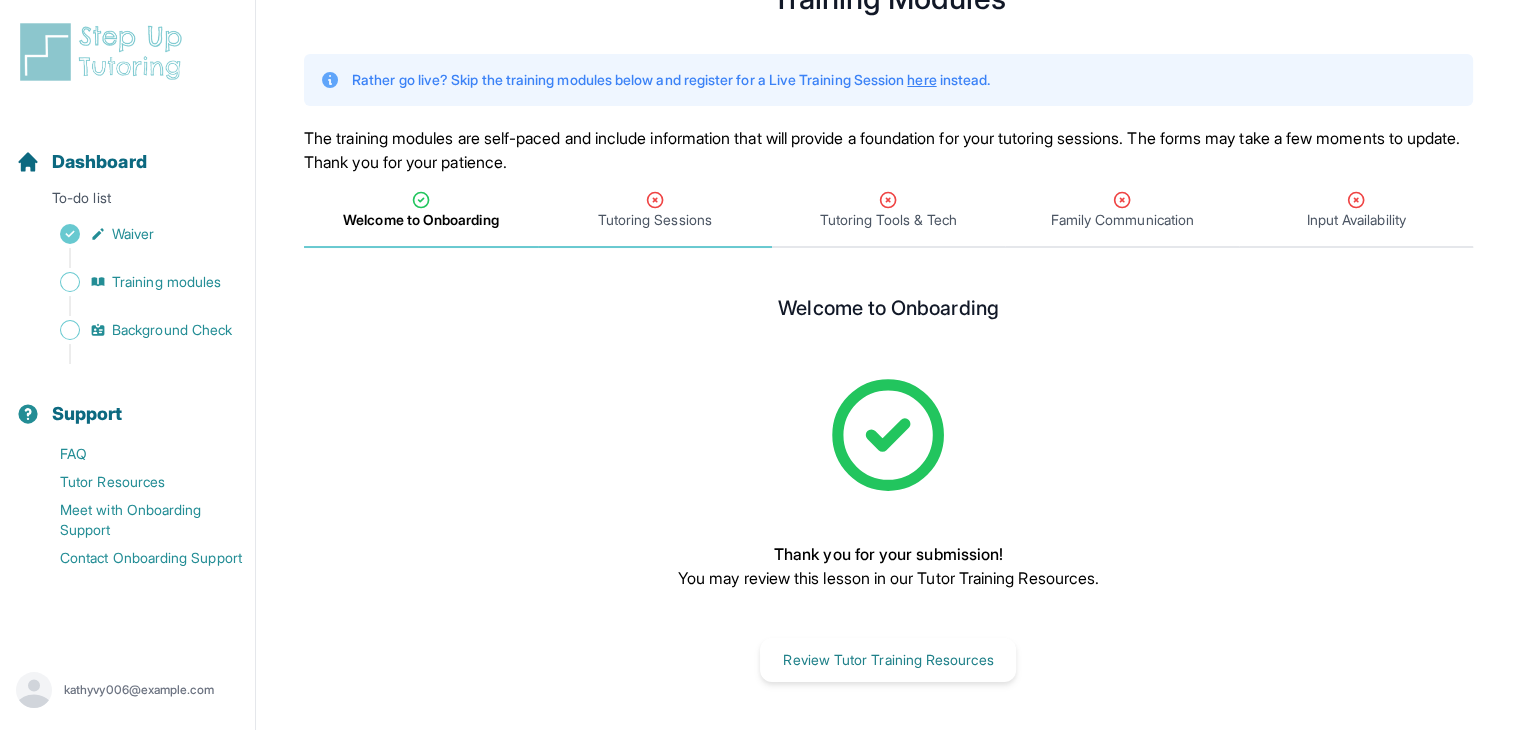 click on "Tutoring Sessions" at bounding box center (655, 220) 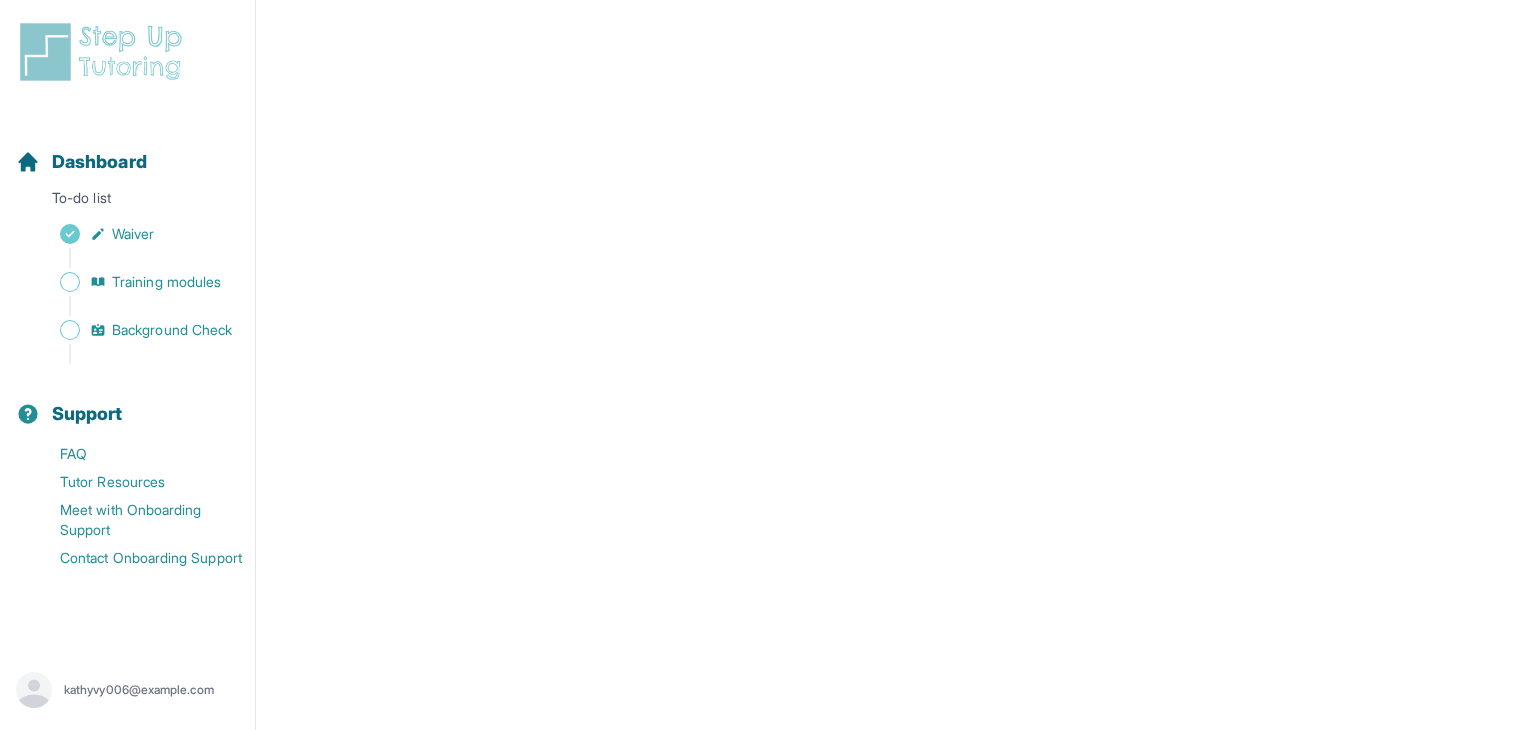 scroll, scrollTop: 723, scrollLeft: 0, axis: vertical 